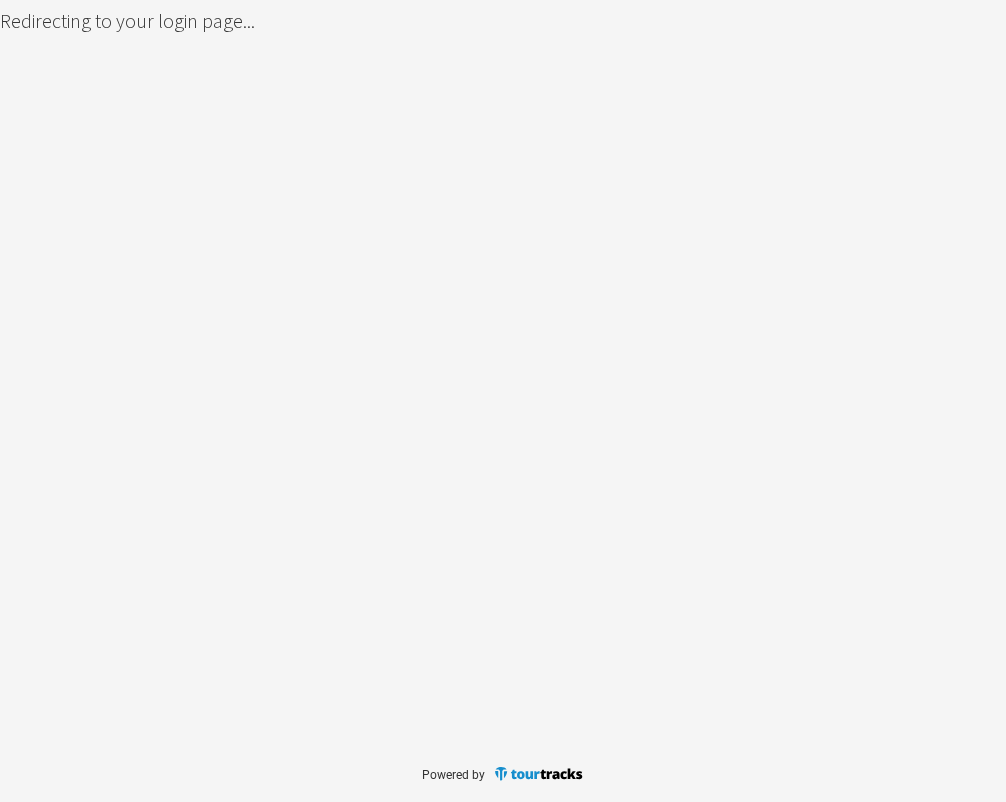 scroll, scrollTop: 0, scrollLeft: 0, axis: both 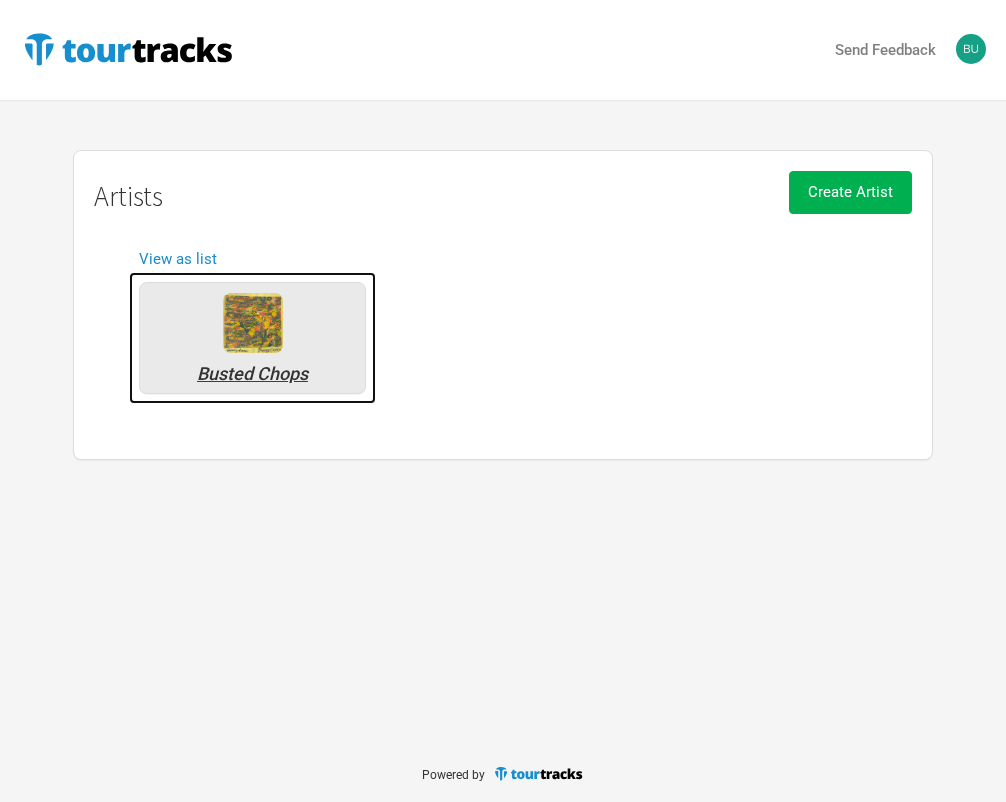 click on "Busted Chops" at bounding box center [252, 338] 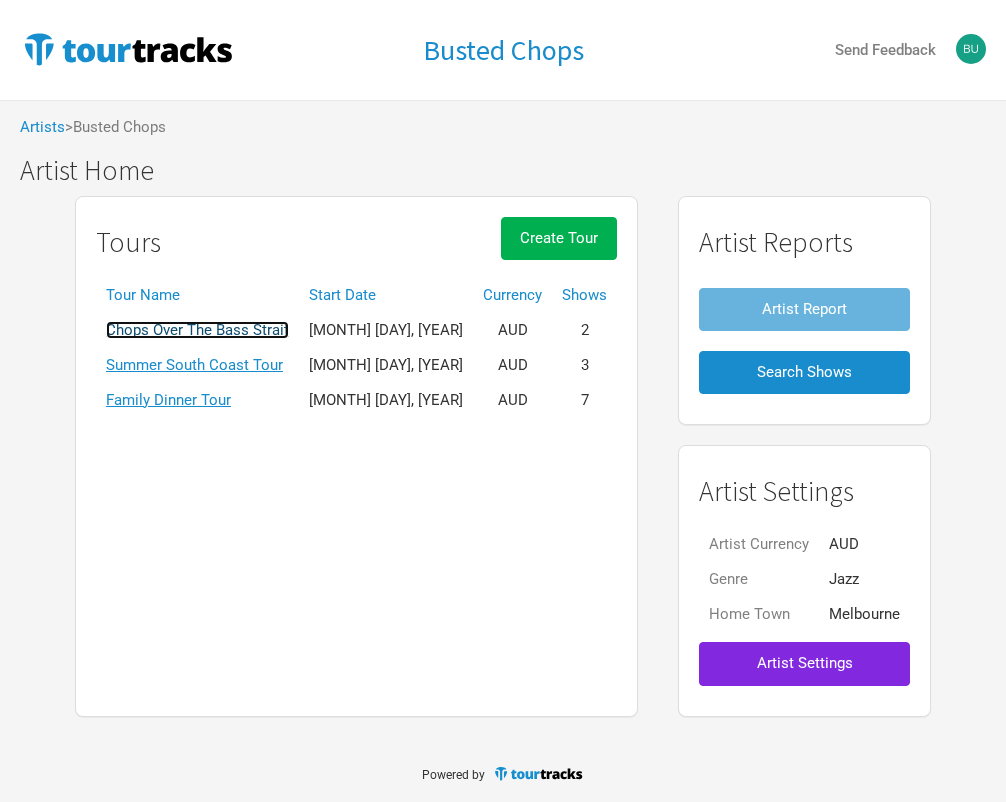 click on "Chops Over The Bass Strait" at bounding box center [197, 330] 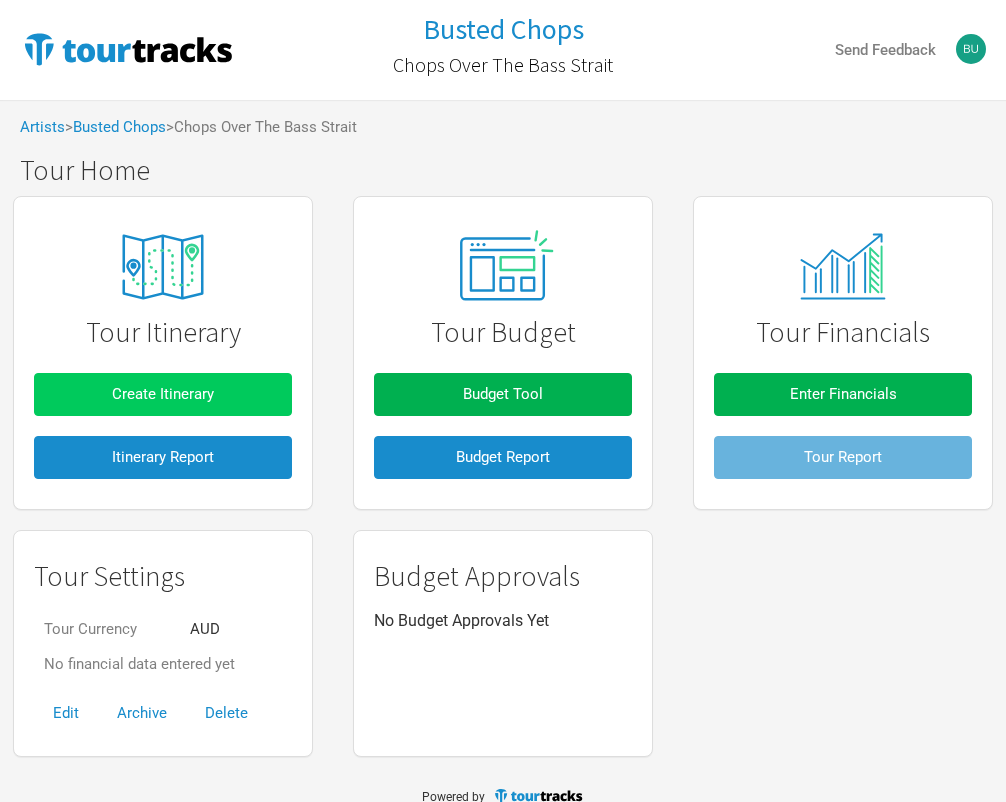 click on "Create Itinerary" at bounding box center [163, 394] 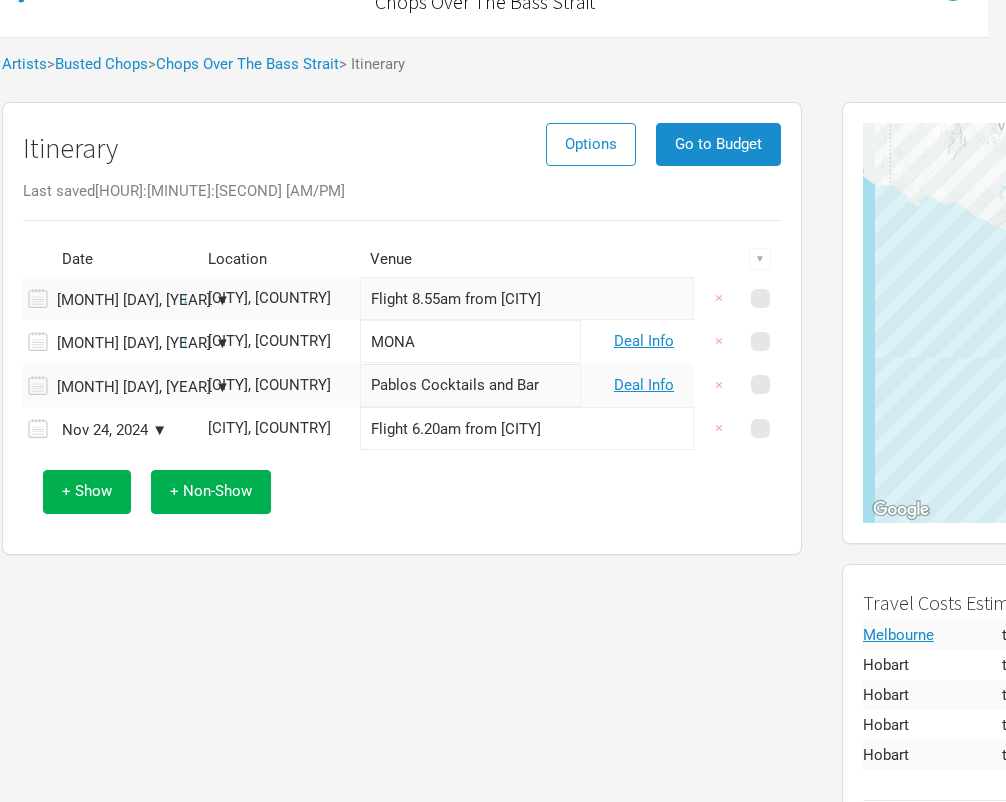 scroll, scrollTop: 0, scrollLeft: 18, axis: horizontal 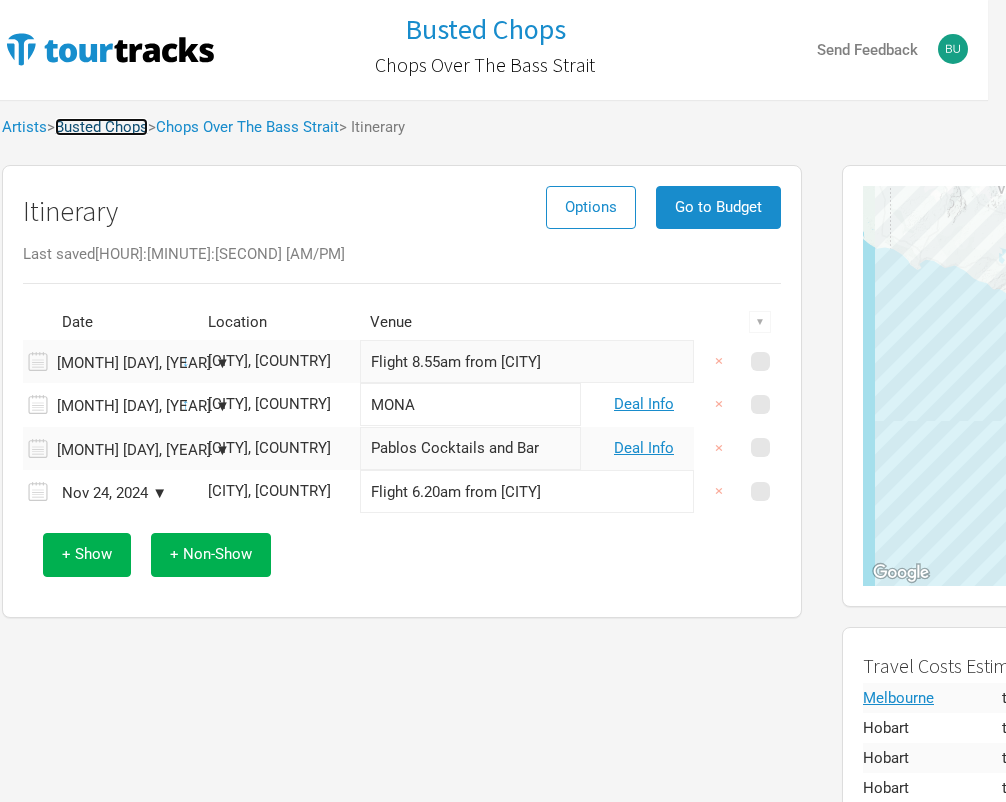 click on "[BUSTED CHOPS]" at bounding box center [101, 127] 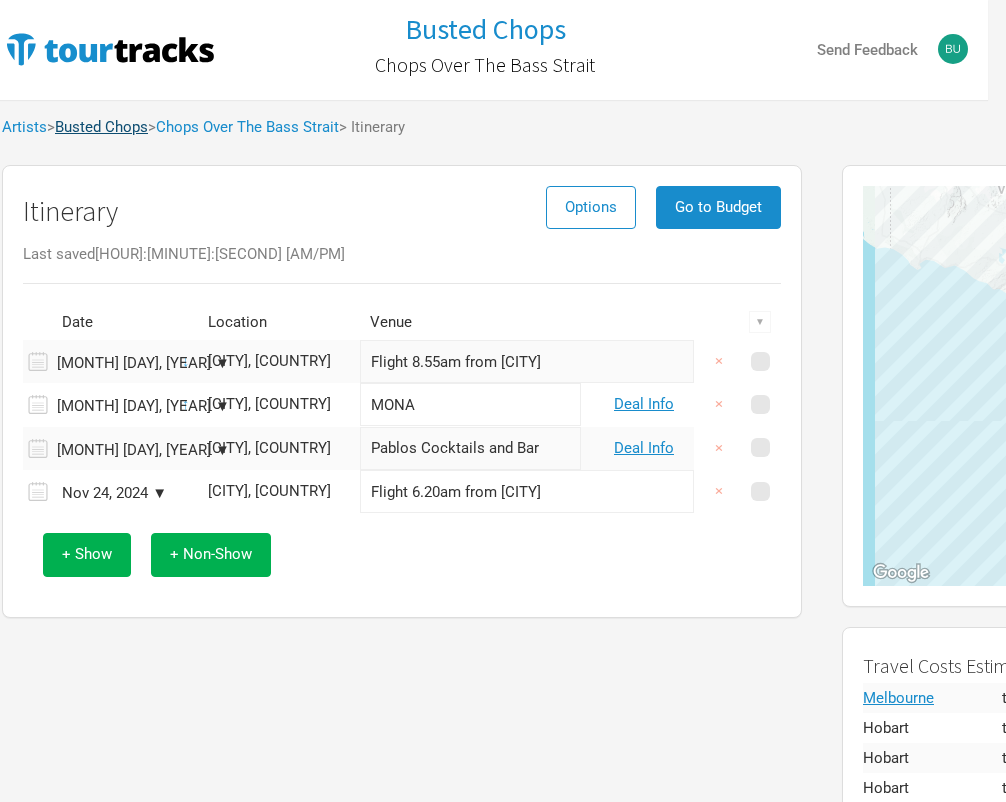 scroll, scrollTop: 0, scrollLeft: 0, axis: both 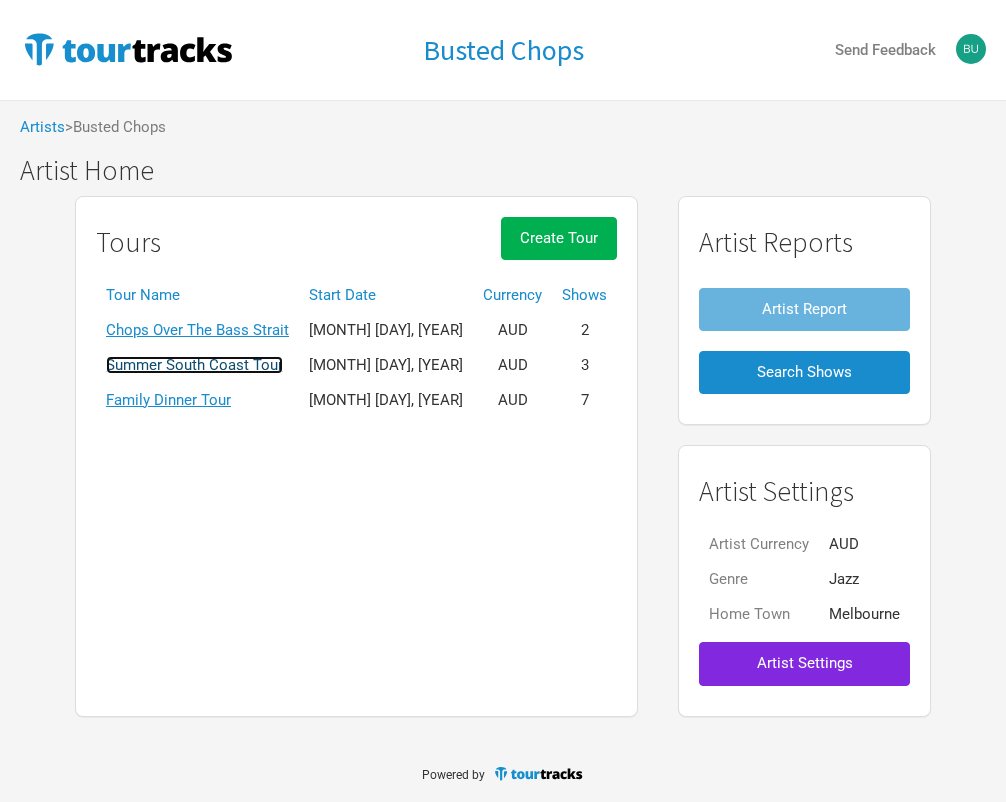 click on "Summer South Coast Tour" at bounding box center [194, 365] 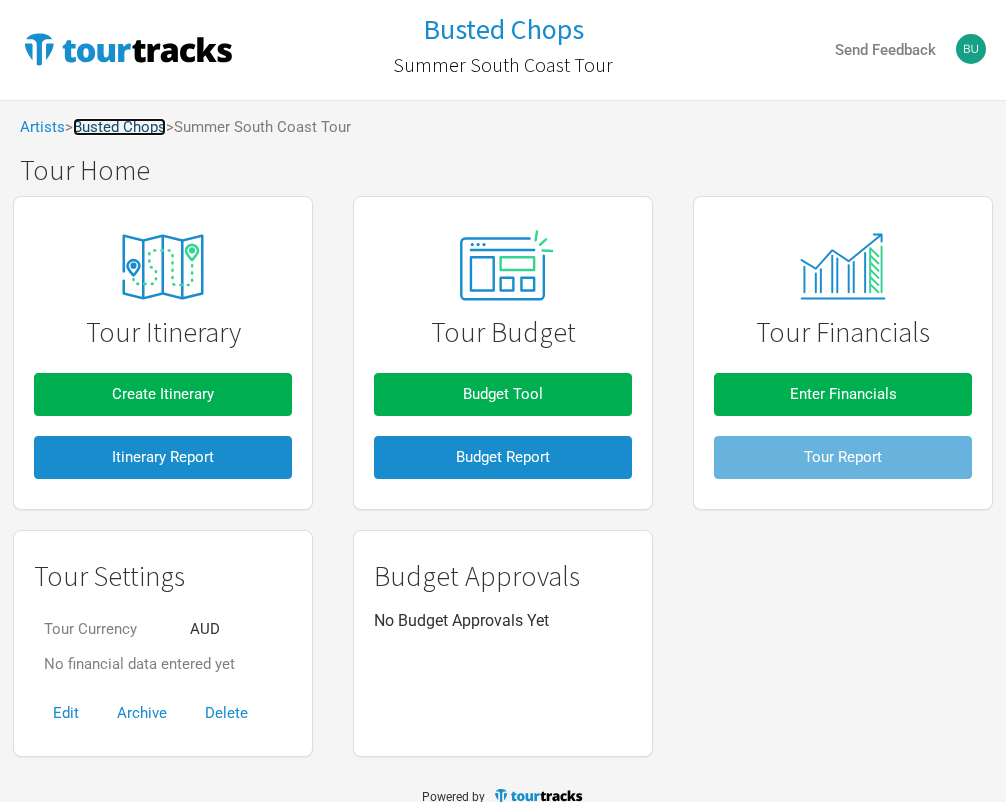click on "[BUSTED CHOPS]" at bounding box center (119, 127) 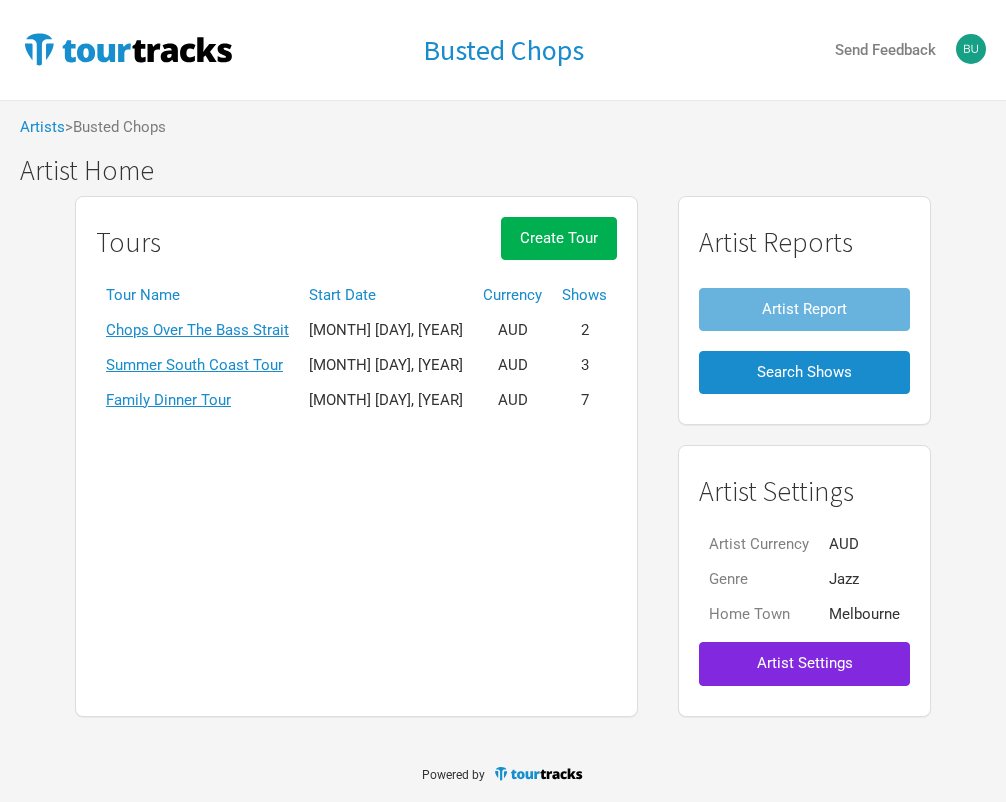 click on "Family Dinner Tour" at bounding box center [197, 400] 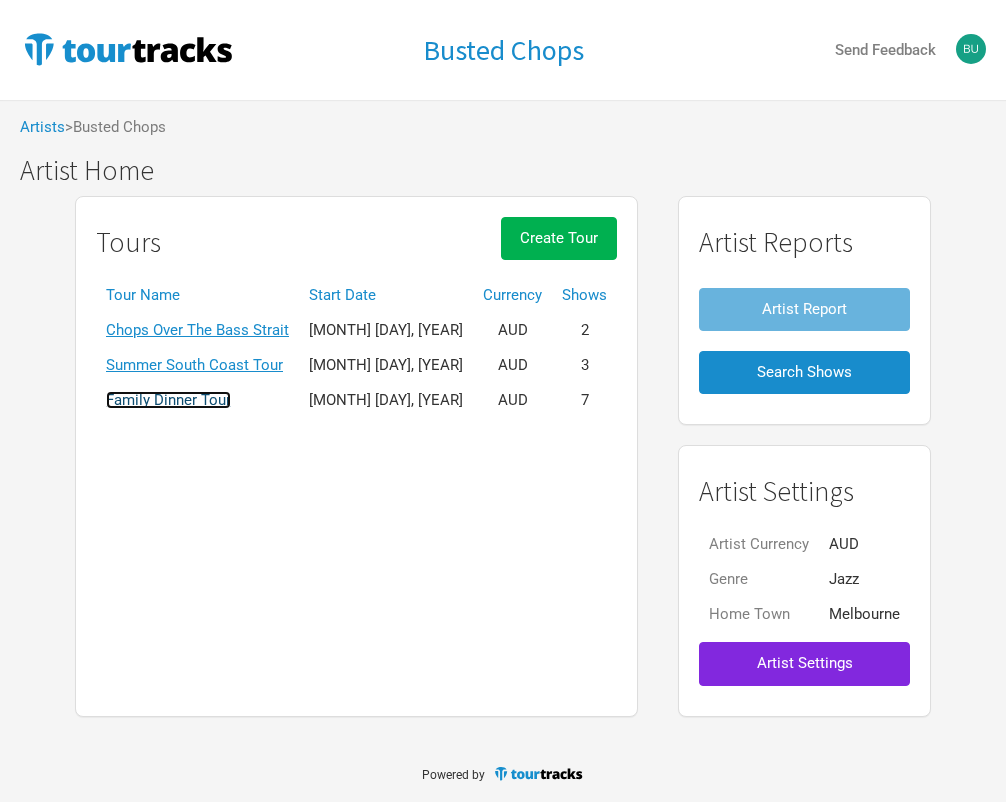 click on "Family Dinner Tour" at bounding box center [168, 400] 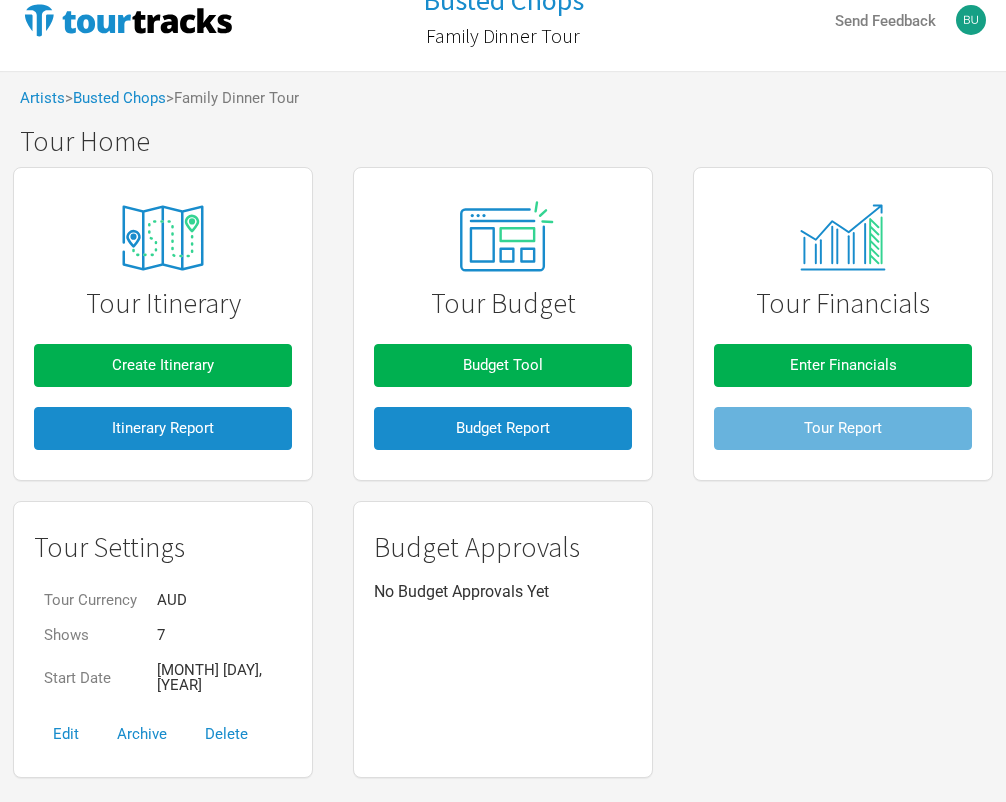 scroll, scrollTop: 40, scrollLeft: 0, axis: vertical 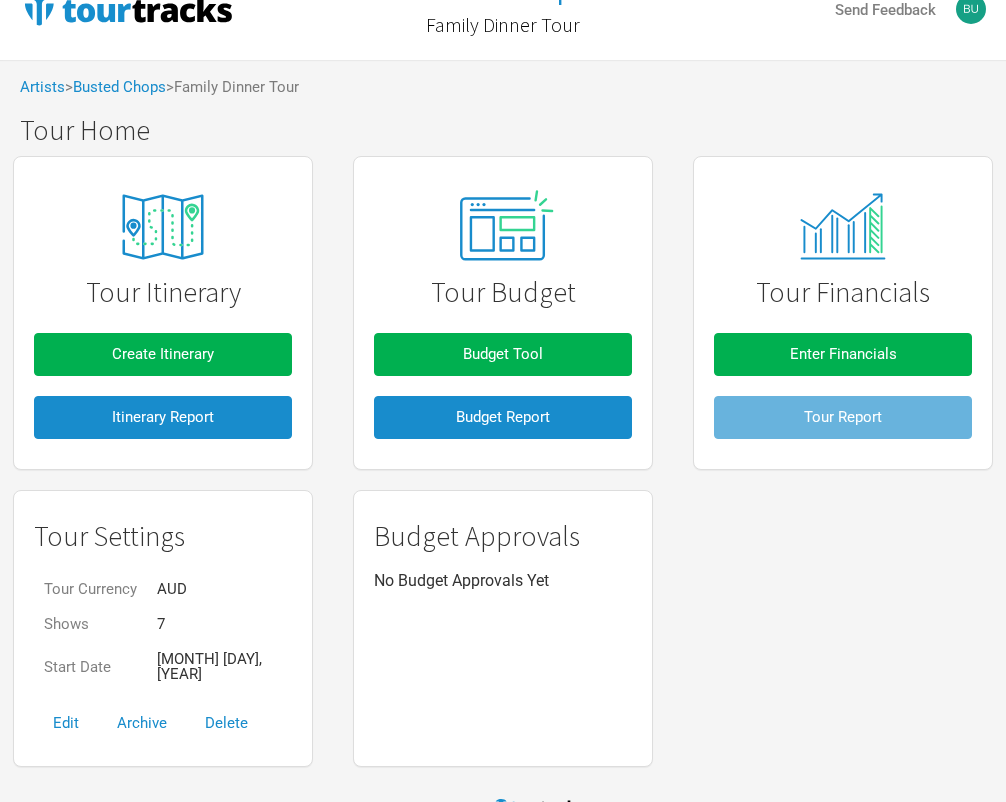 click on "Tour Itinerary Create Itinerary Itinerary Report" at bounding box center (163, 313) 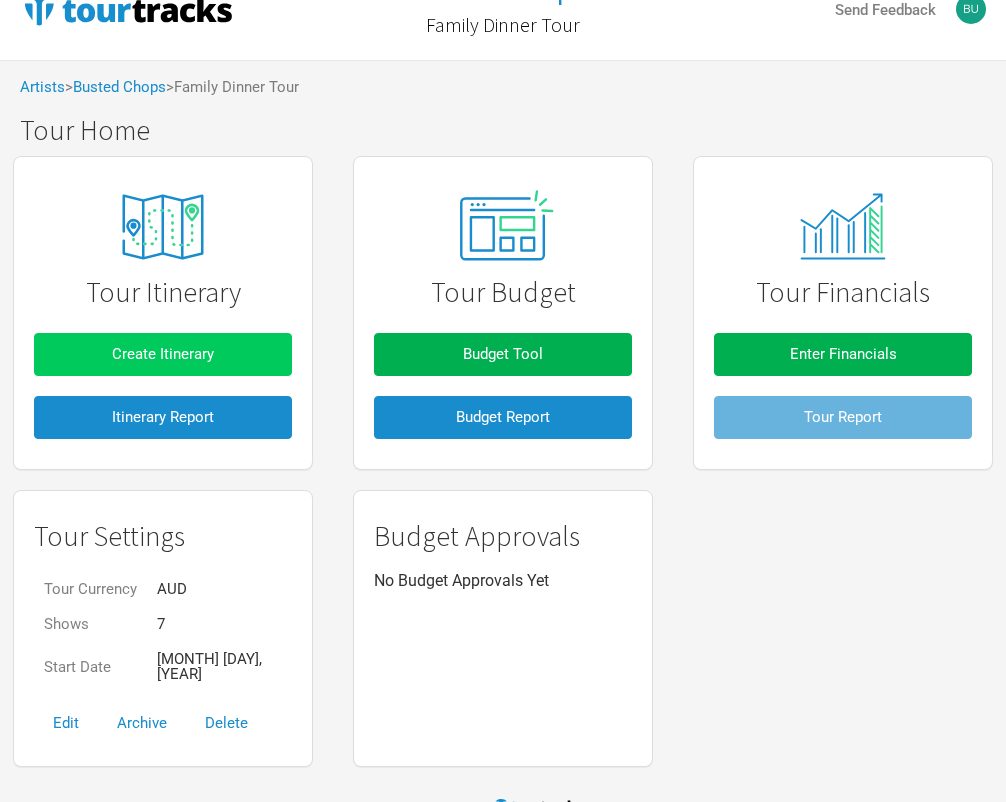 click on "Create Itinerary" at bounding box center [163, 354] 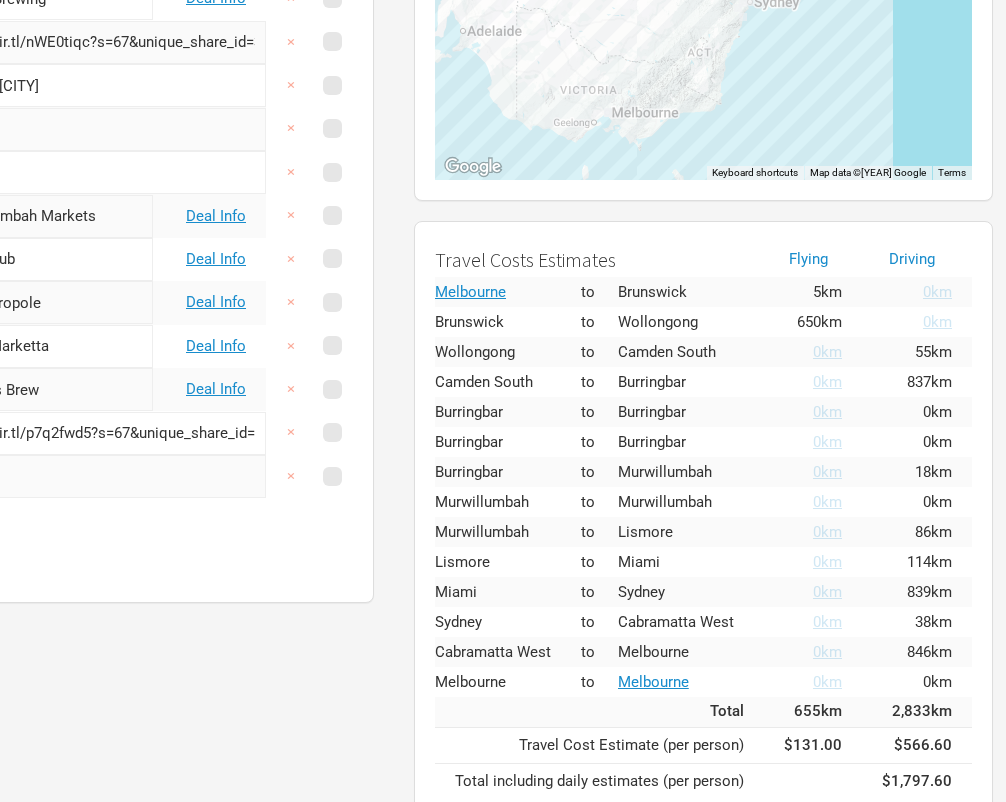 scroll, scrollTop: 412, scrollLeft: 446, axis: both 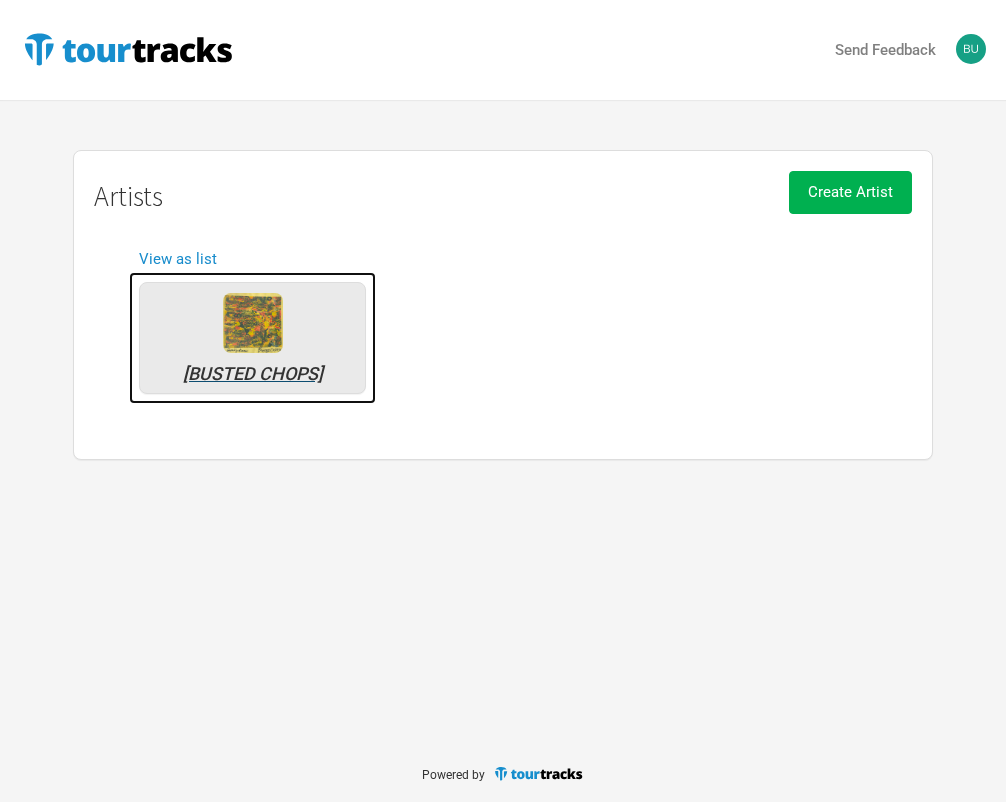 click on "[BUSTED CHOPS]" at bounding box center (252, 338) 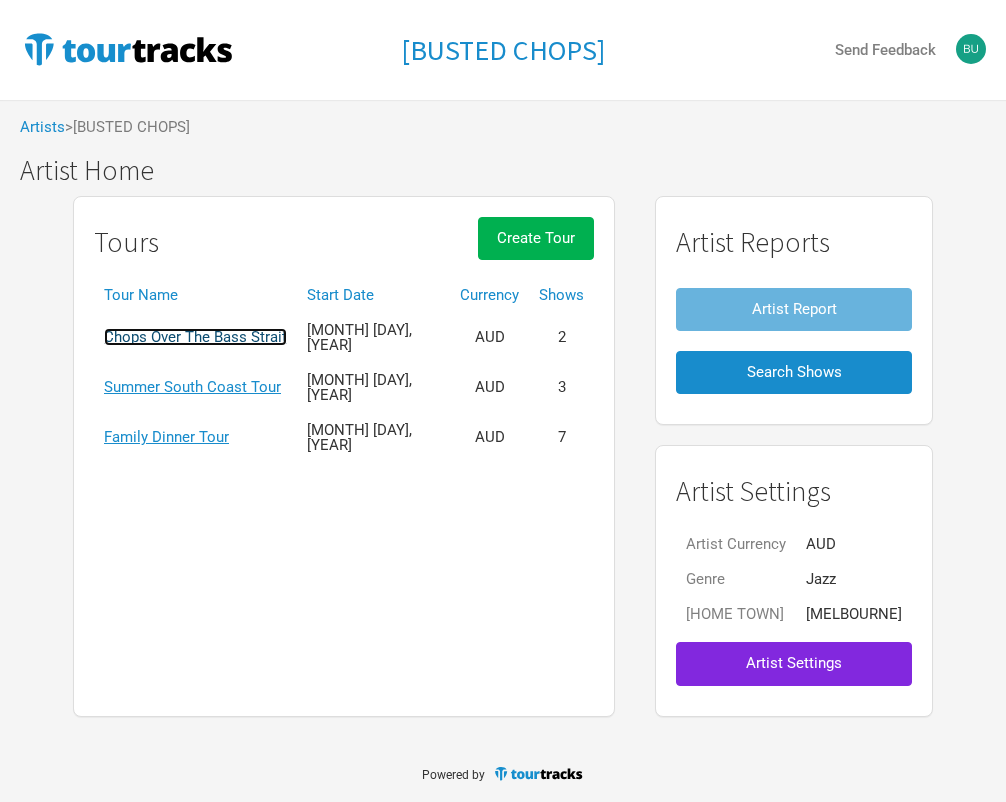 click on "Chops Over The Bass Strait" at bounding box center (195, 337) 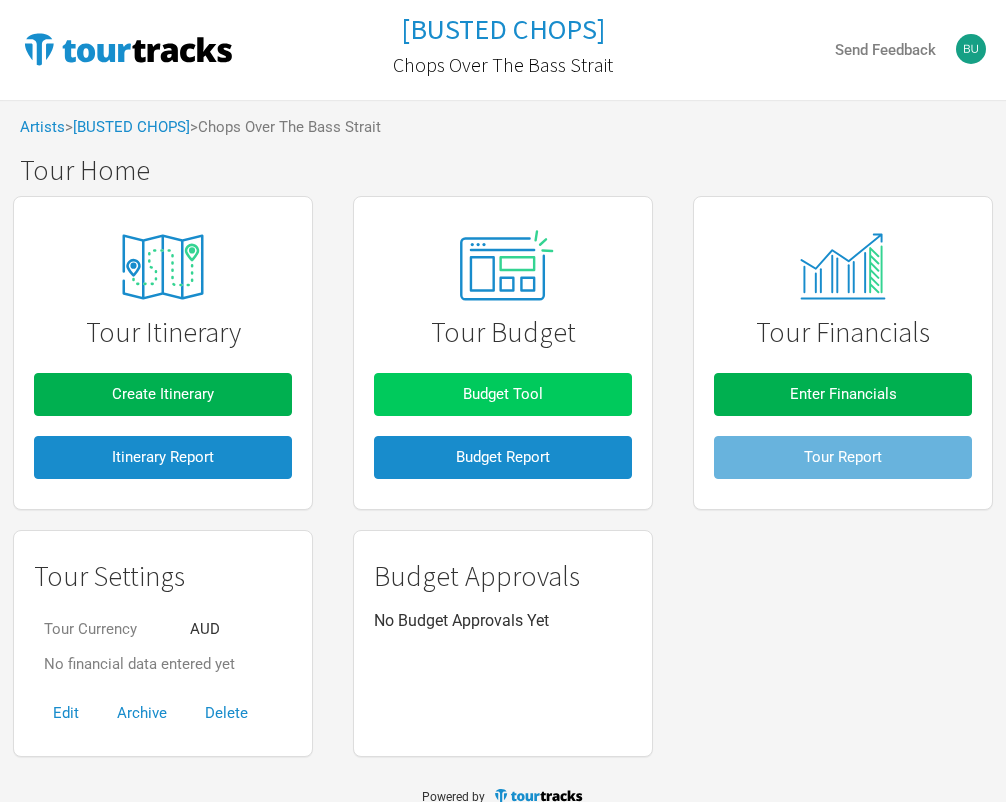 scroll, scrollTop: 21, scrollLeft: 0, axis: vertical 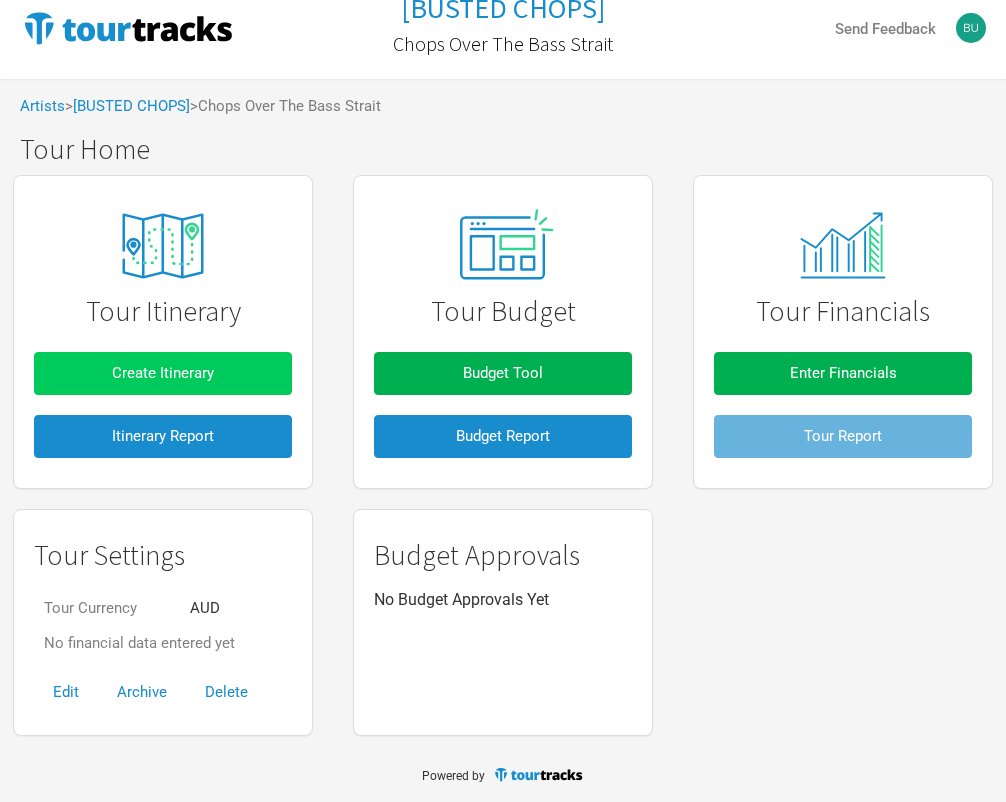 click on "Create Itinerary" at bounding box center (163, 373) 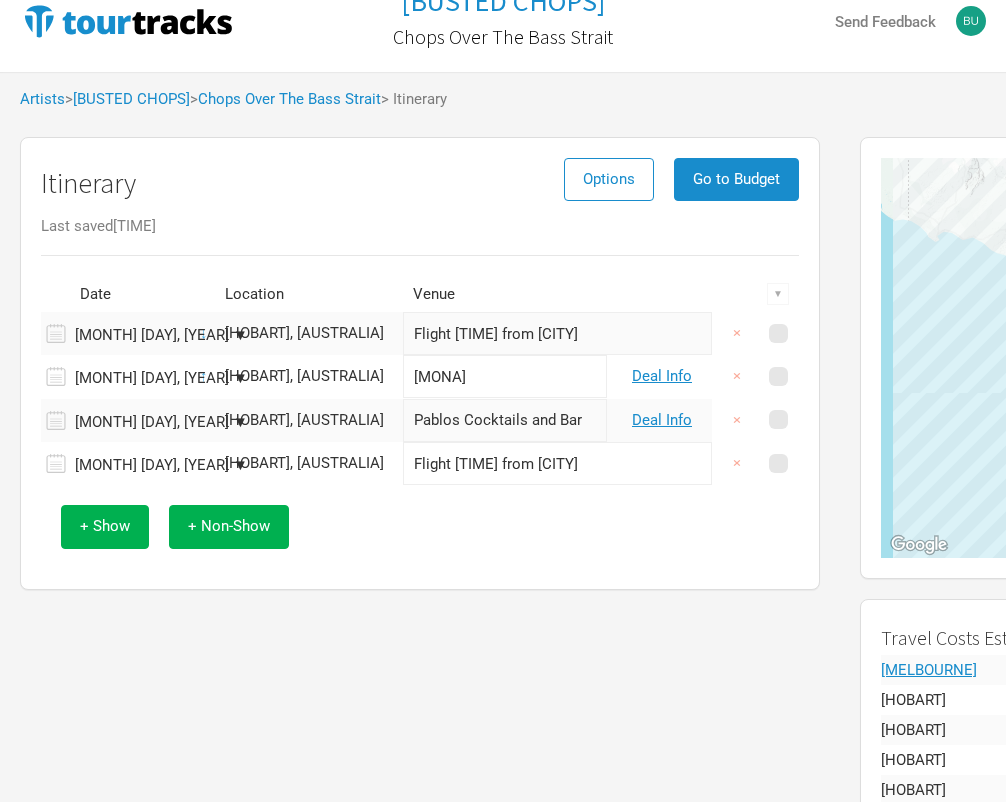 scroll, scrollTop: 0, scrollLeft: 0, axis: both 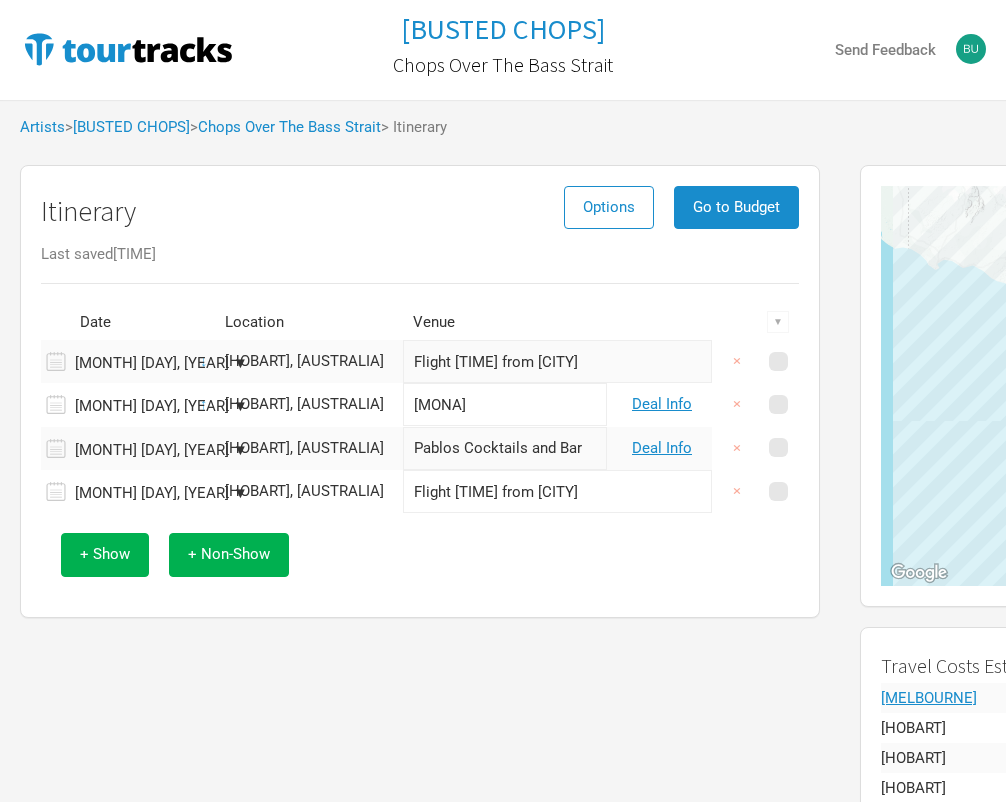 click on "Artists  >  [ARTIST]  >  [EVENT]  > Itinerary" at bounding box center [503, 127] 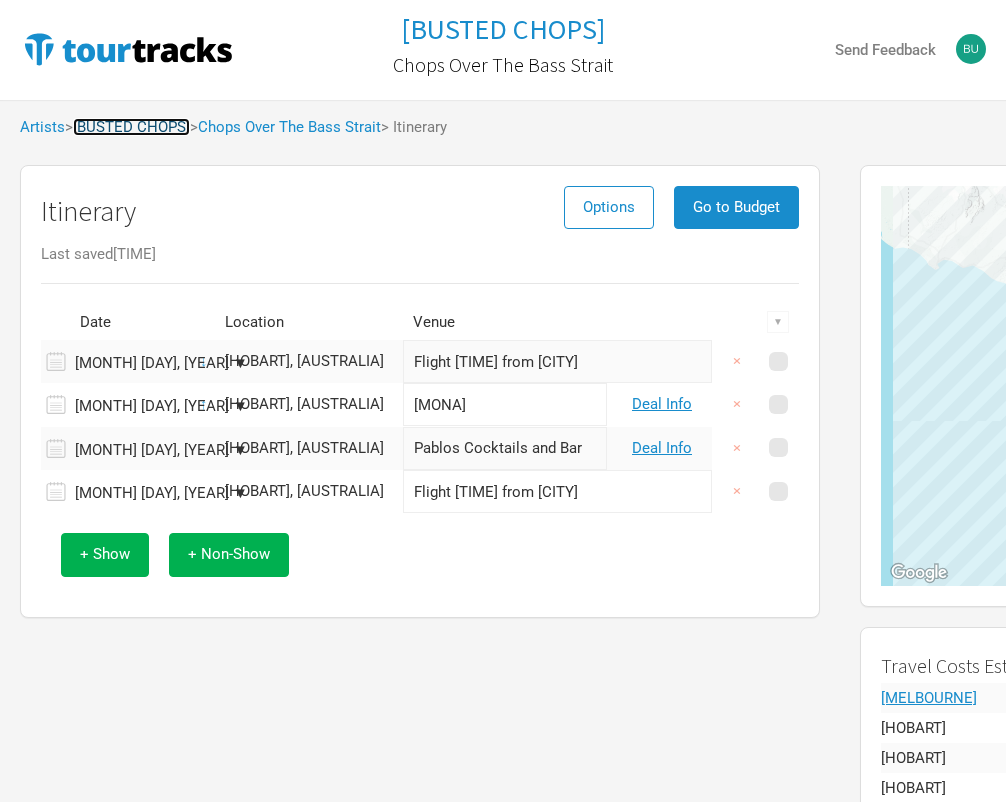 click on "[BUSTED CHOPS]" at bounding box center (131, 127) 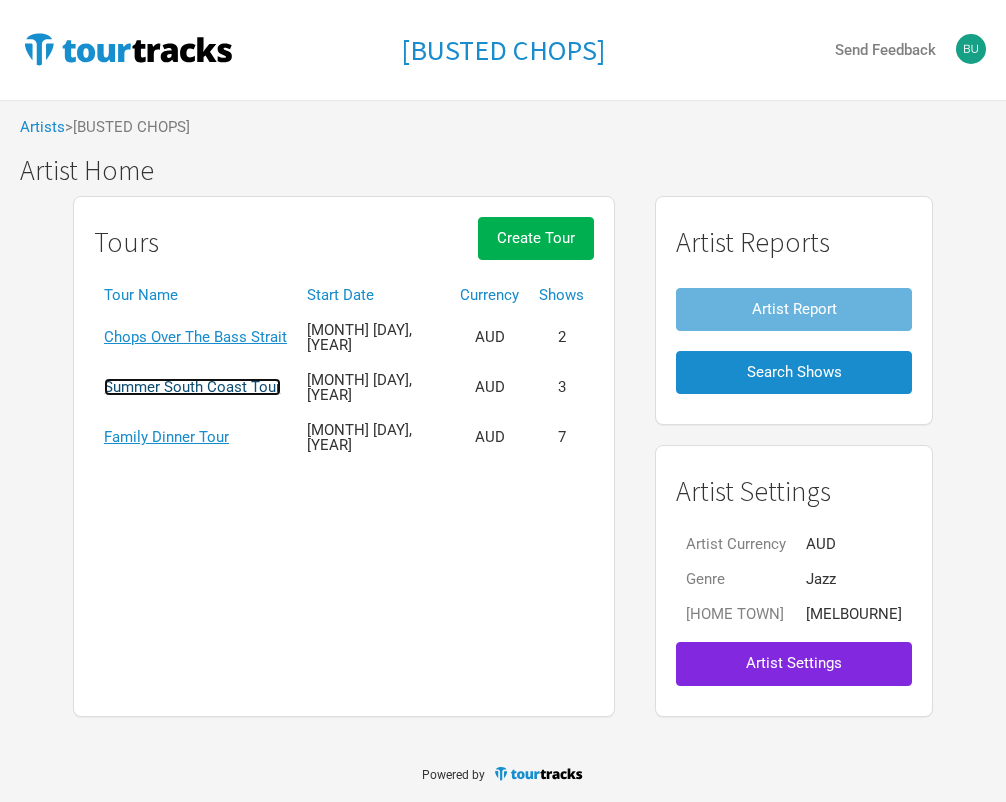 click on "Summer South Coast Tour" at bounding box center [192, 387] 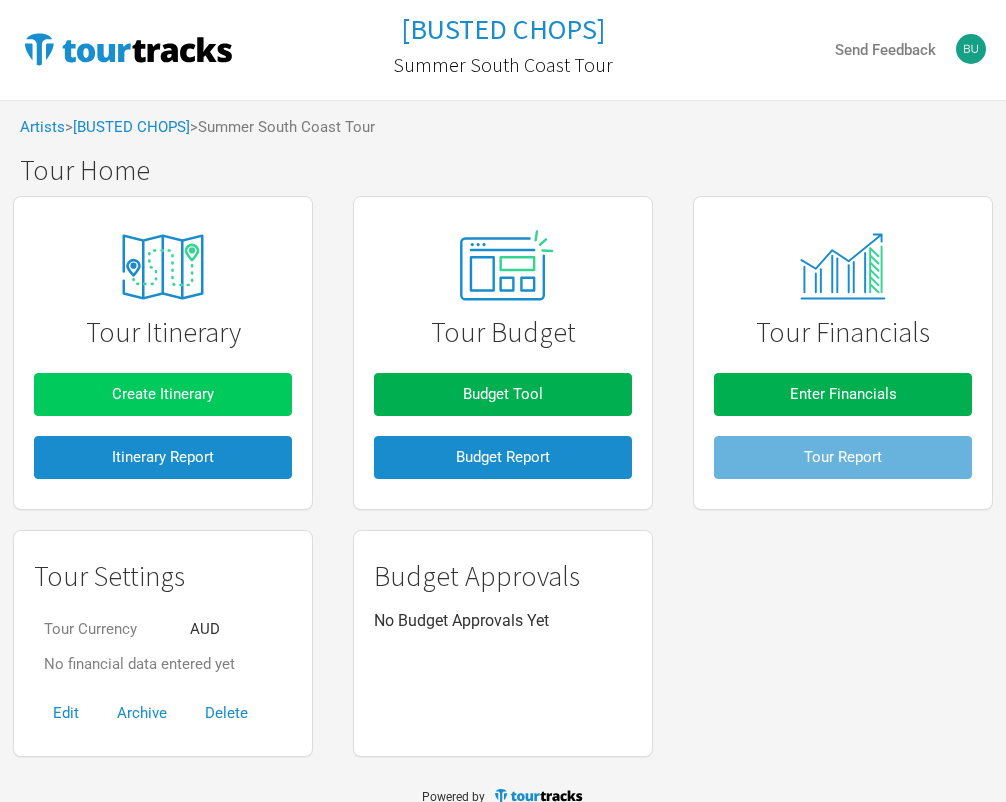 click on "Create Itinerary" at bounding box center [163, 394] 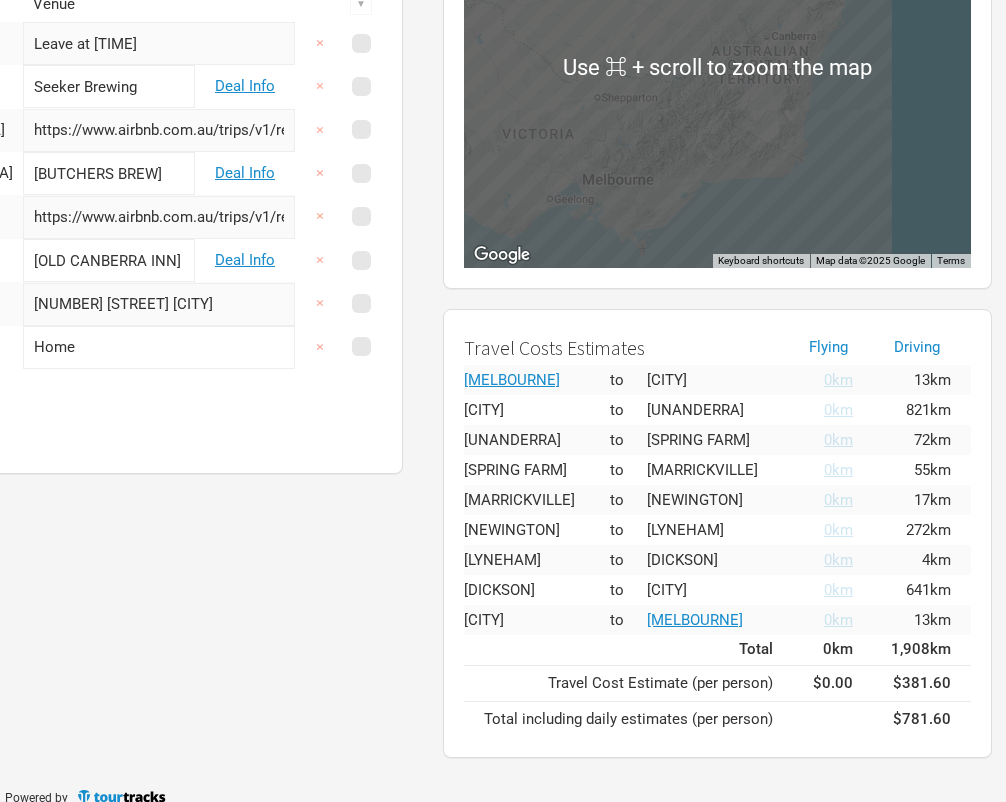 scroll, scrollTop: 340, scrollLeft: 417, axis: both 